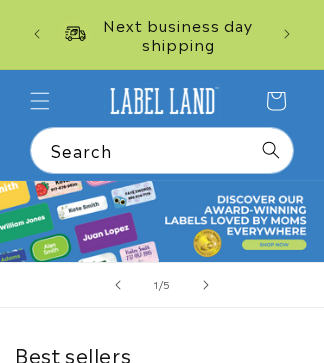 scroll, scrollTop: 0, scrollLeft: 0, axis: both 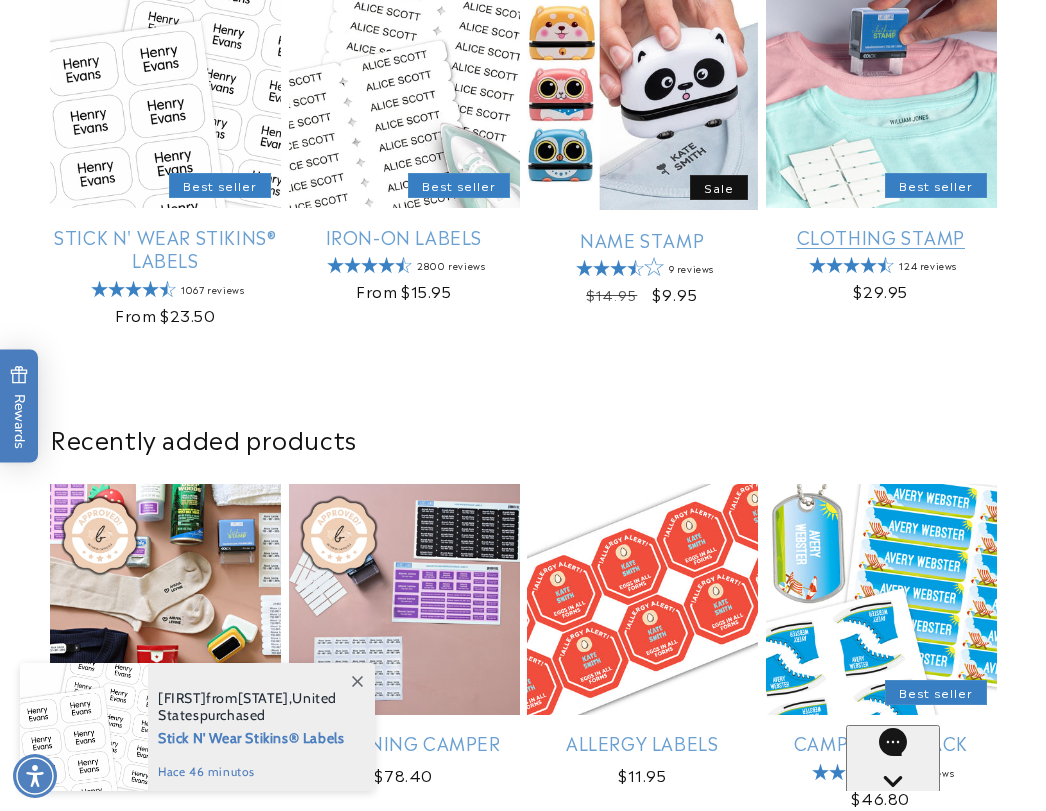 drag, startPoint x: 613, startPoint y: 117, endPoint x: 802, endPoint y: 342, distance: 293.8469 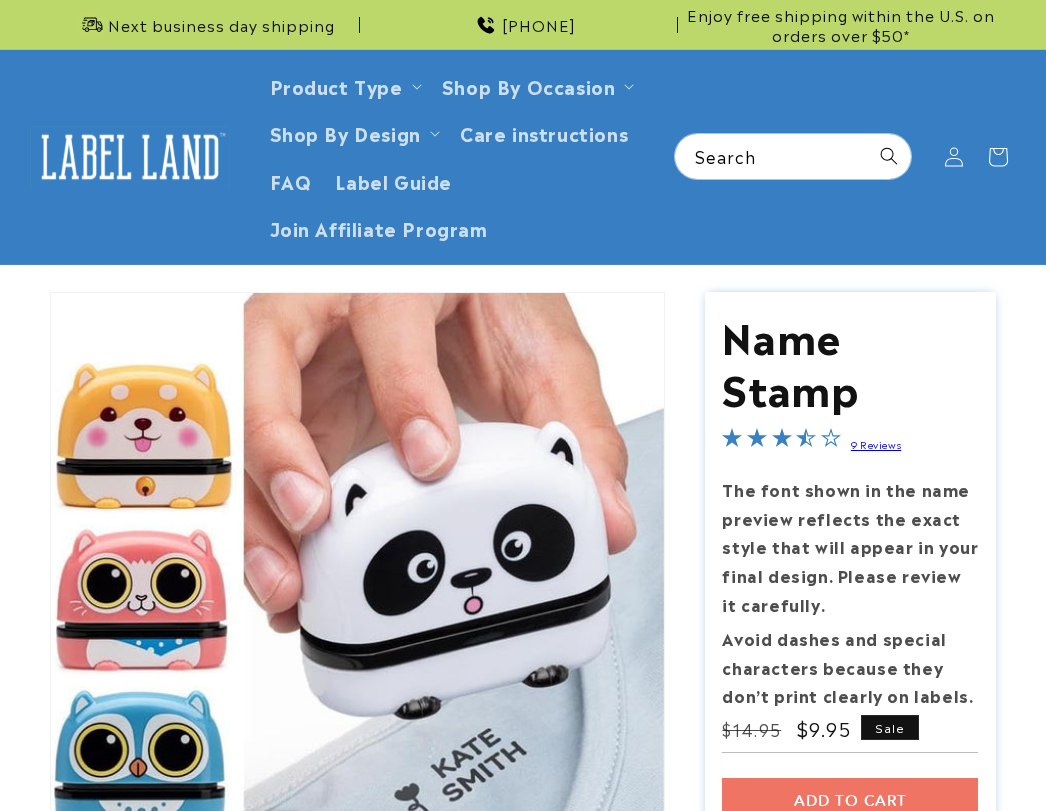 scroll, scrollTop: 500, scrollLeft: 0, axis: vertical 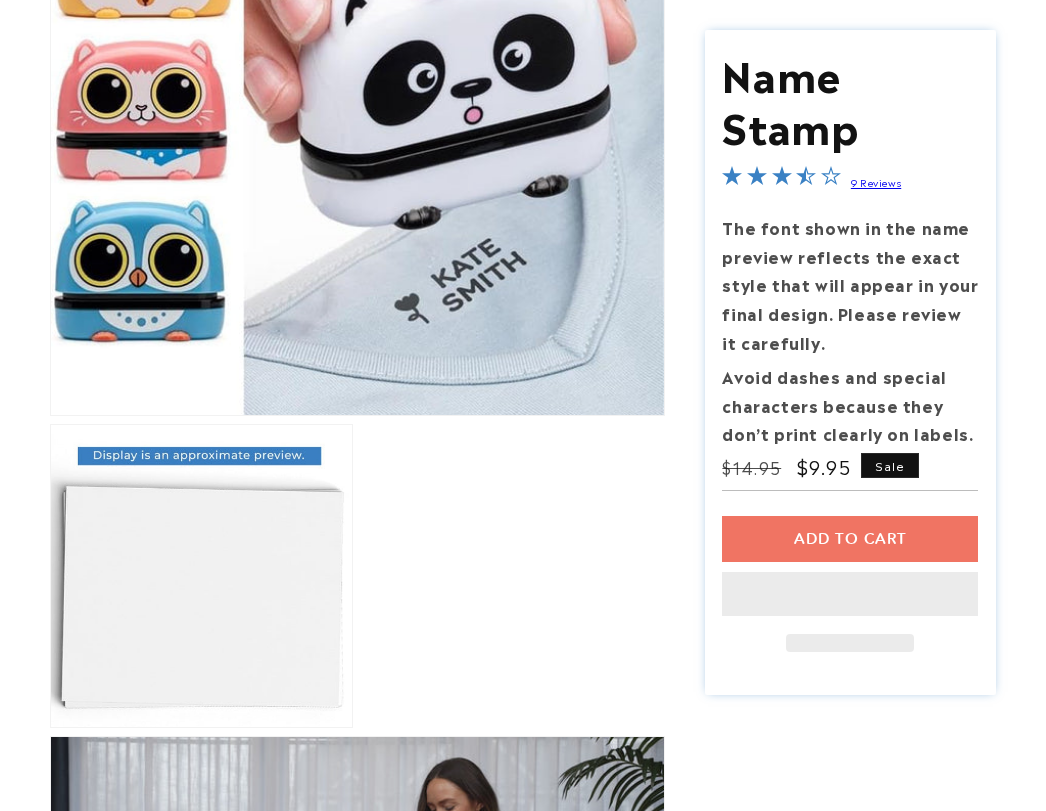 click on "Add to cart
This item is a recurring or deferred purchase. By continuing, I agree to the  cancellation policy  and authorize you to charge my payment method at the prices, frequency and dates listed on this page until my order is fulfilled or I cancel, if permitted." at bounding box center (850, 585) 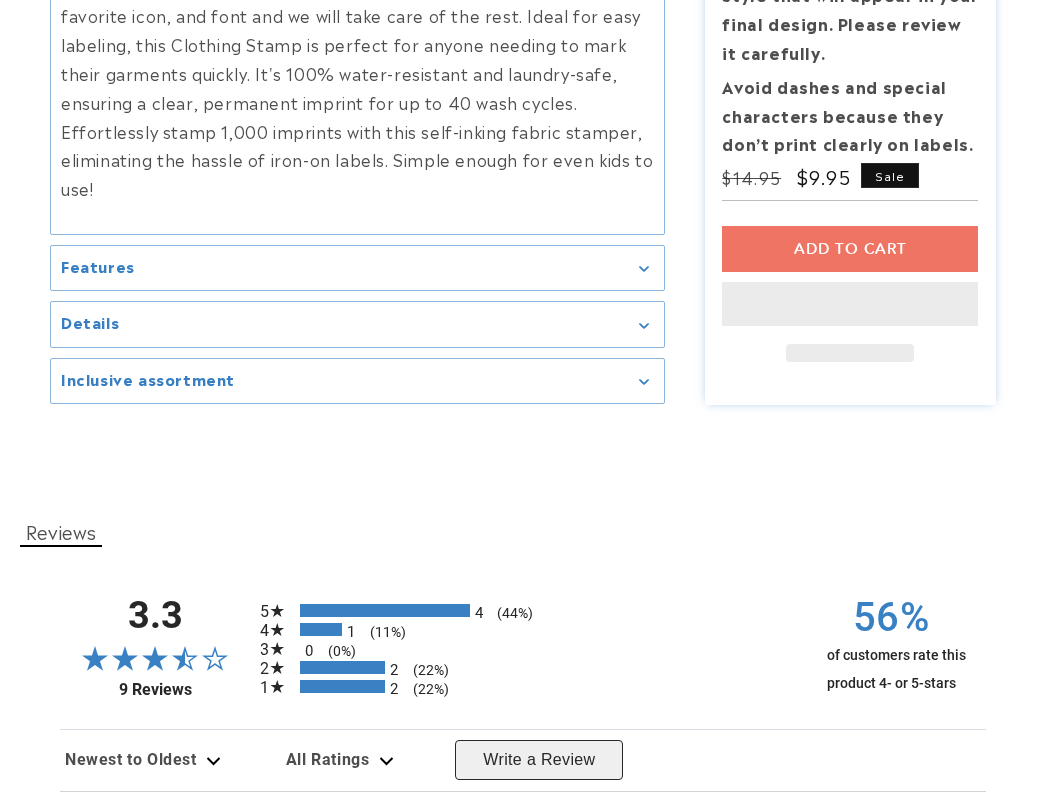 click on "Add to cart
This item is a recurring or deferred purchase. By continuing, I agree to the  cancellation policy  and authorize you to charge my payment method at the prices, frequency and dates listed on this page until my order is fulfilled or I cancel, if permitted." at bounding box center (850, 294) 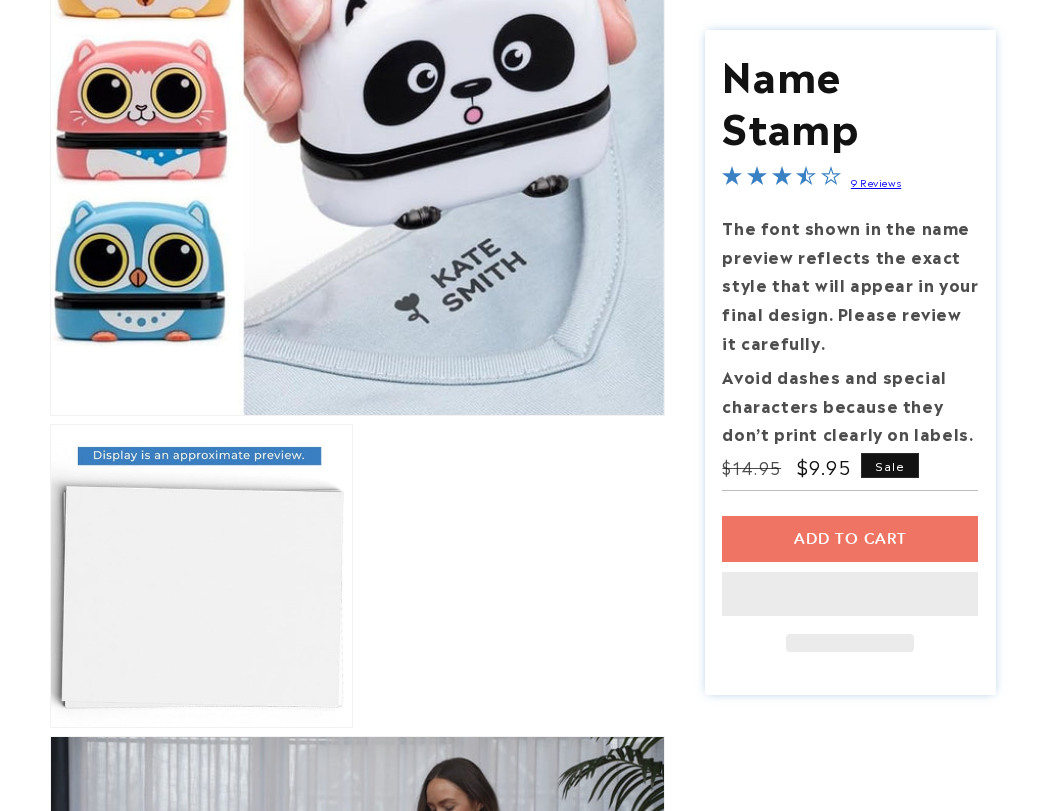 scroll, scrollTop: 0, scrollLeft: 0, axis: both 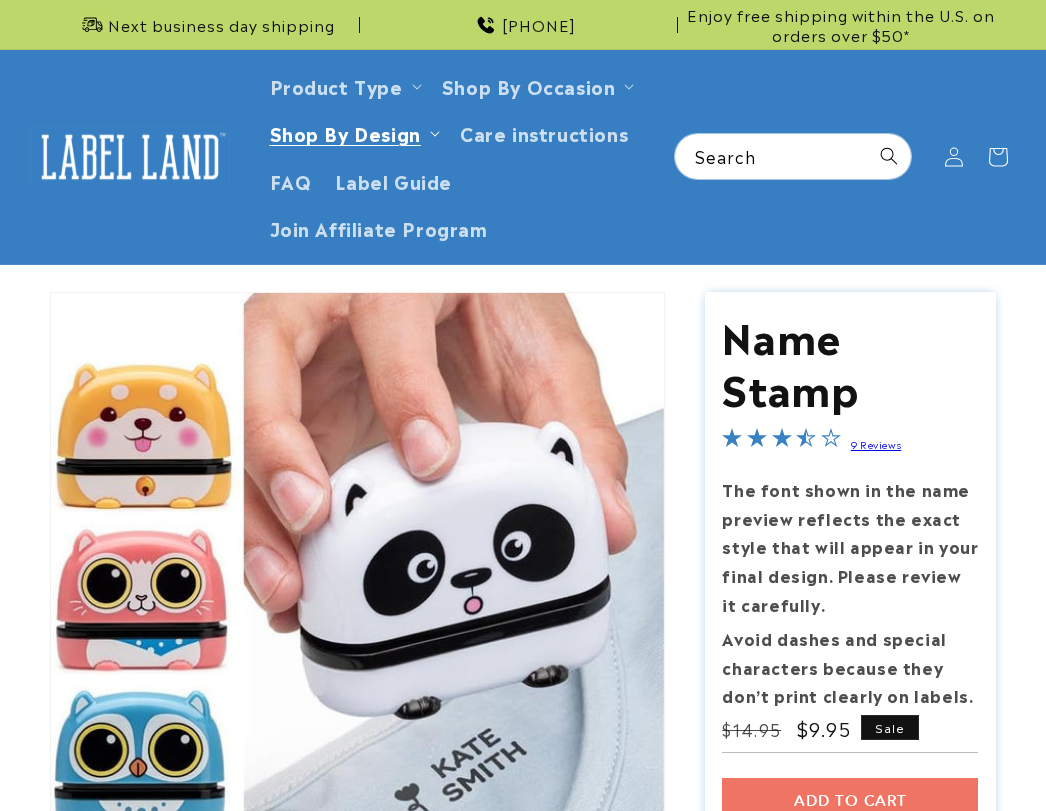 click on "Shop By Design" at bounding box center (345, 132) 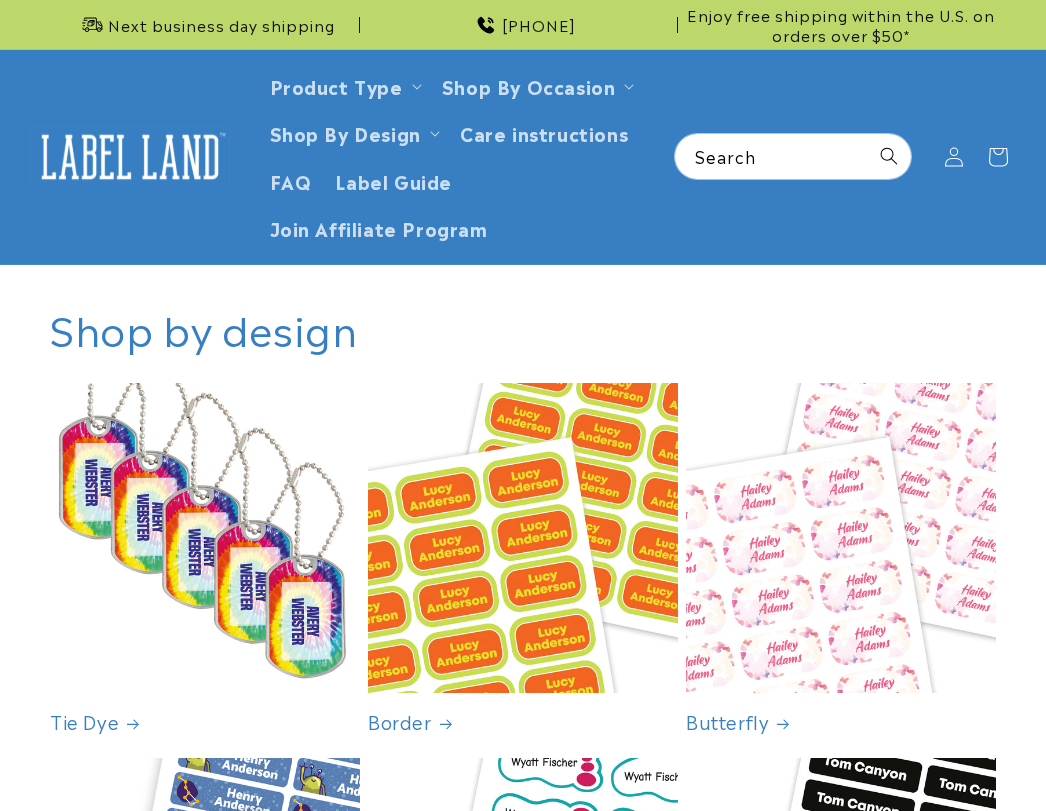 scroll, scrollTop: 0, scrollLeft: 0, axis: both 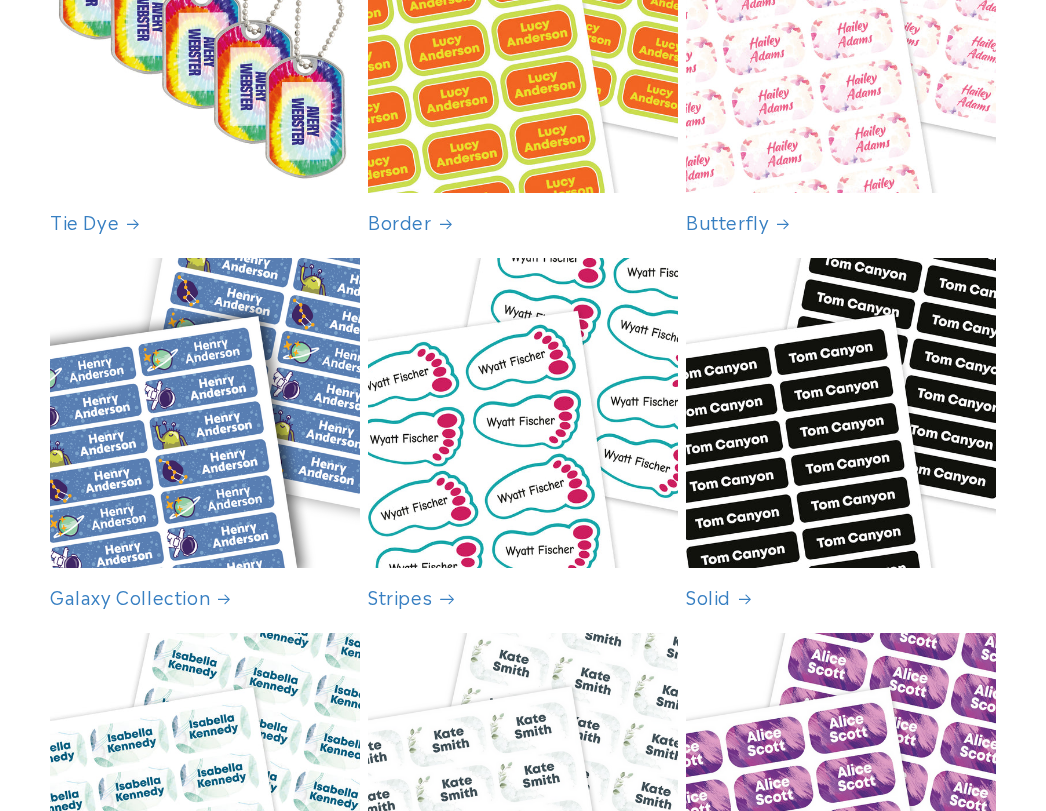 click on "Stripes" at bounding box center (523, 596) 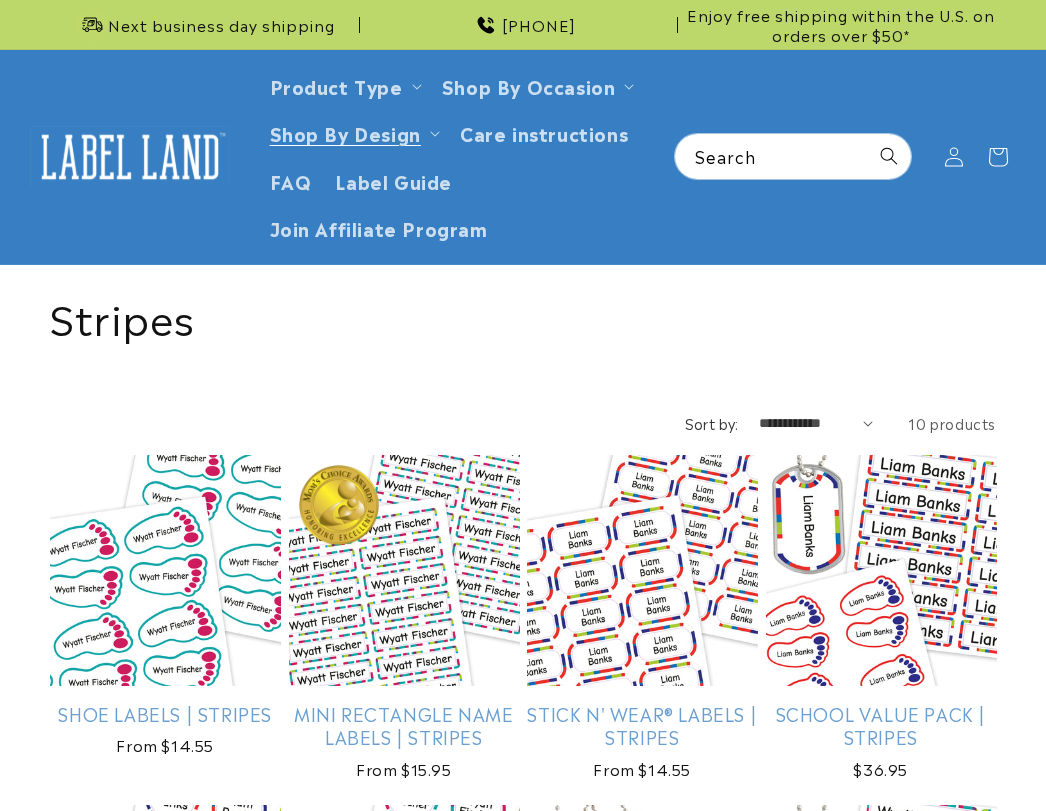 scroll, scrollTop: 0, scrollLeft: 0, axis: both 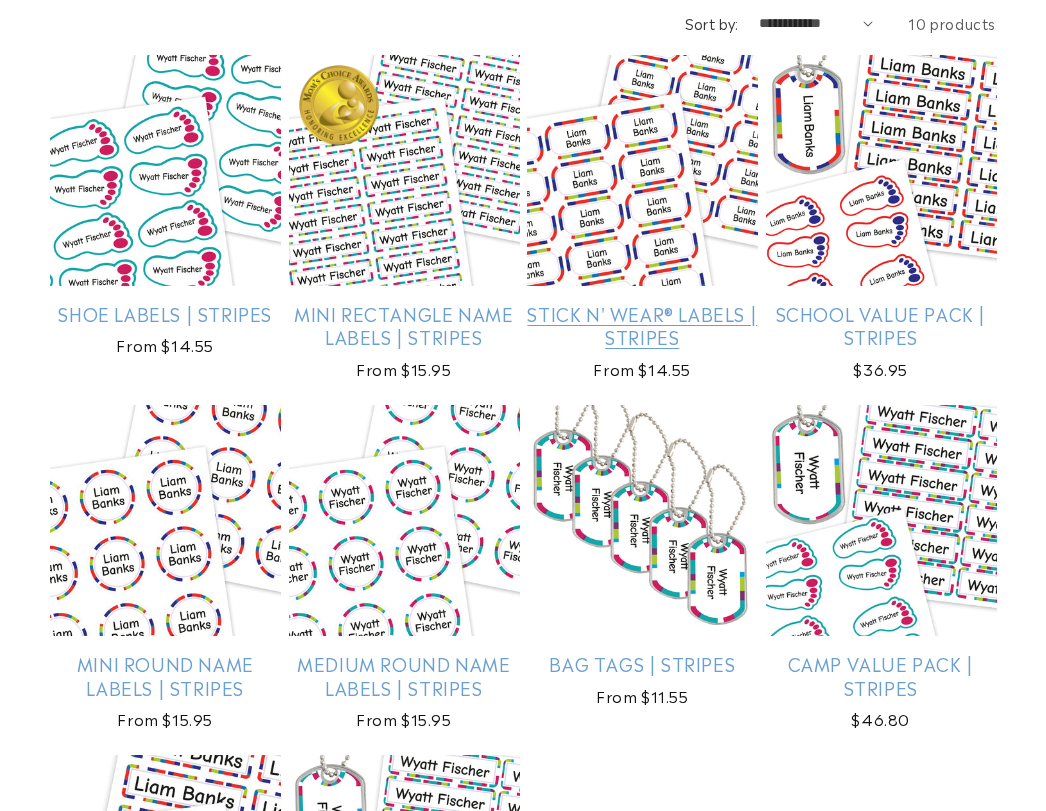 click on "Stick N' Wear® Labels | Stripes" at bounding box center [642, 325] 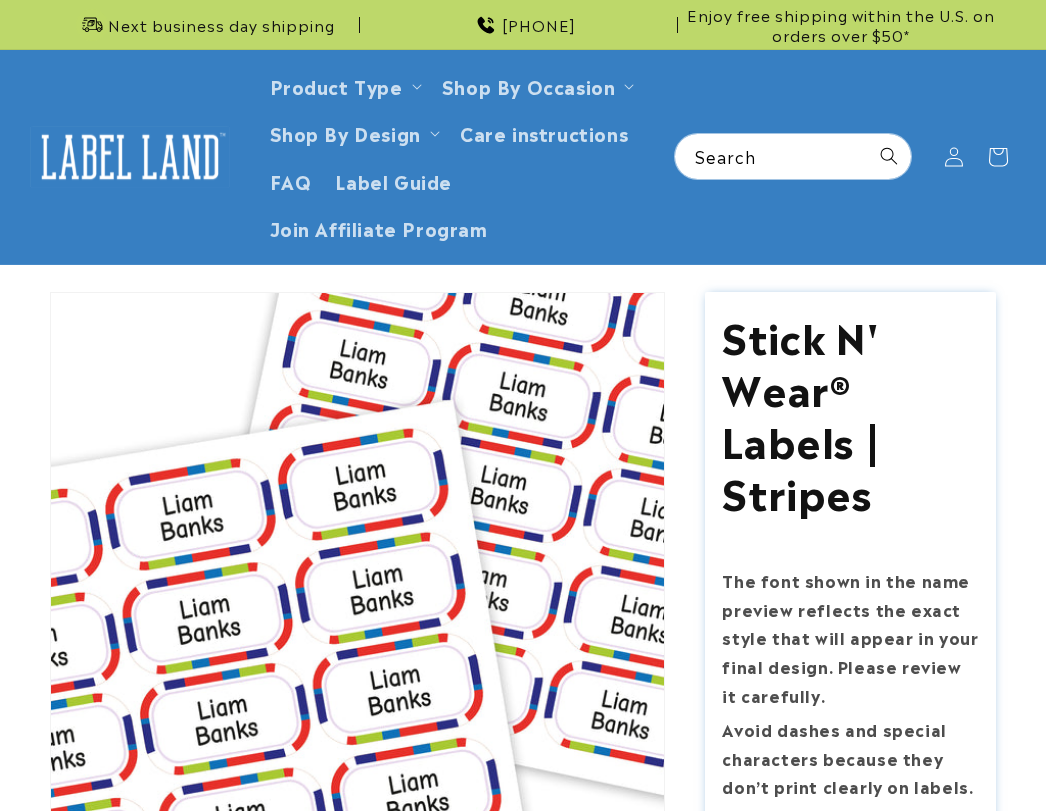 scroll, scrollTop: 500, scrollLeft: 0, axis: vertical 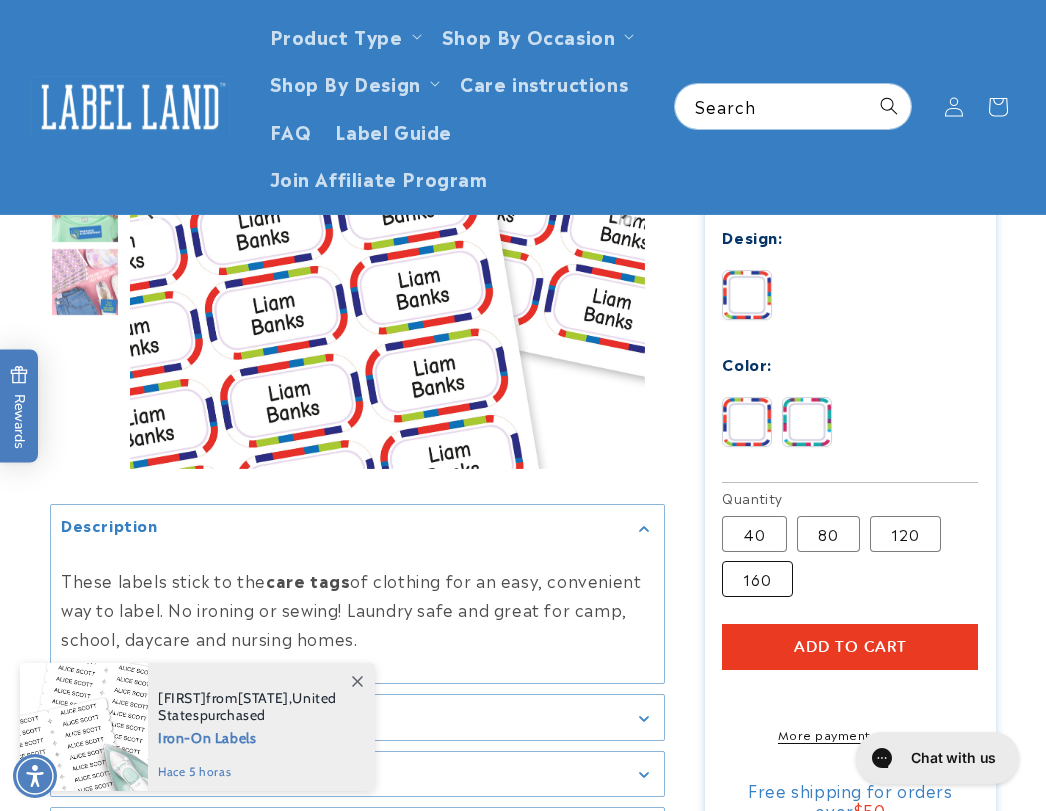click on "160 Variant sold out or unavailable" at bounding box center (757, 579) 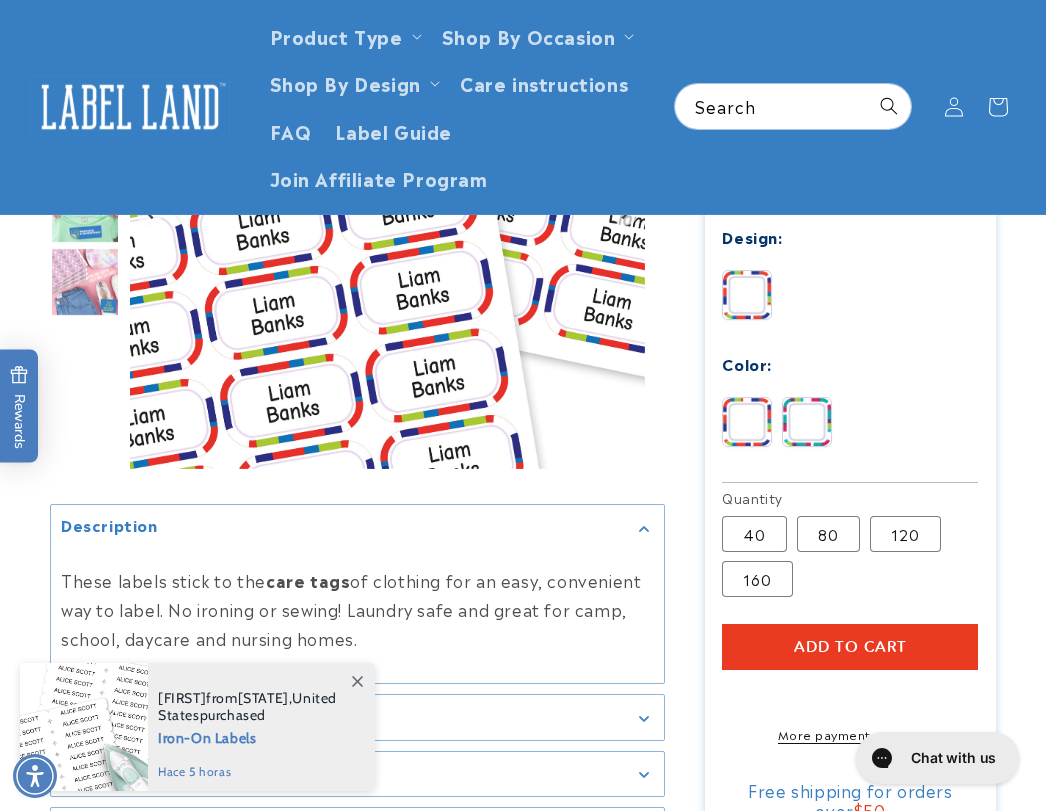 type 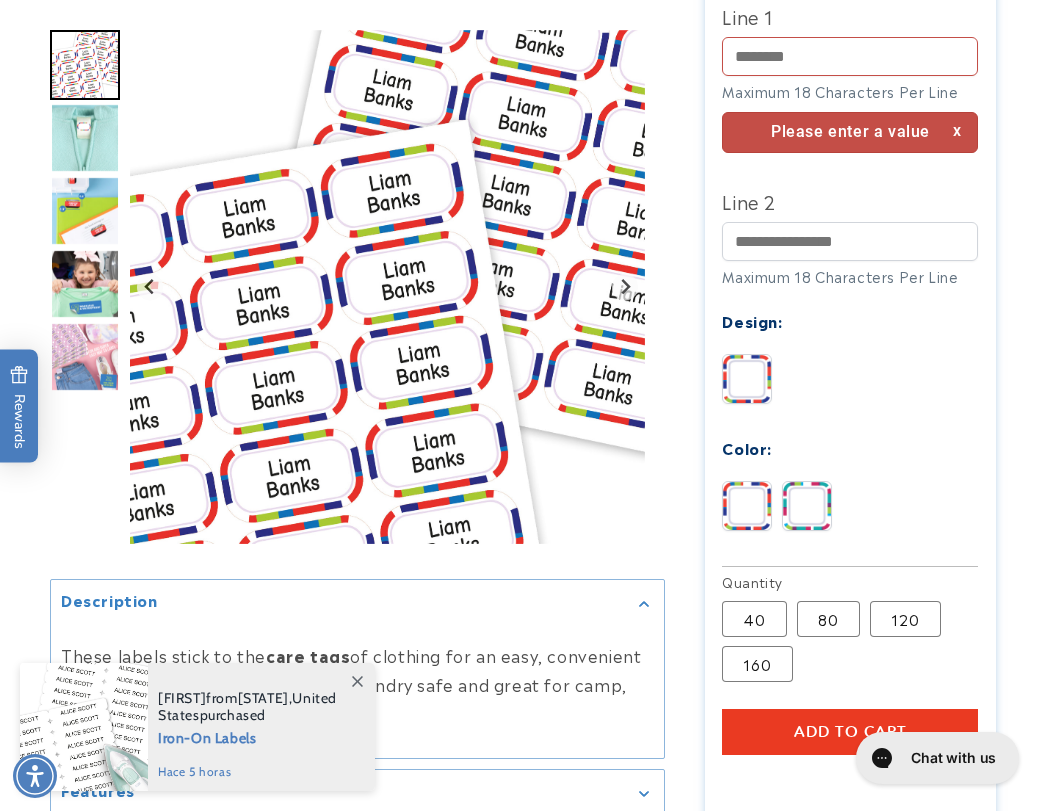 scroll, scrollTop: 1078, scrollLeft: 0, axis: vertical 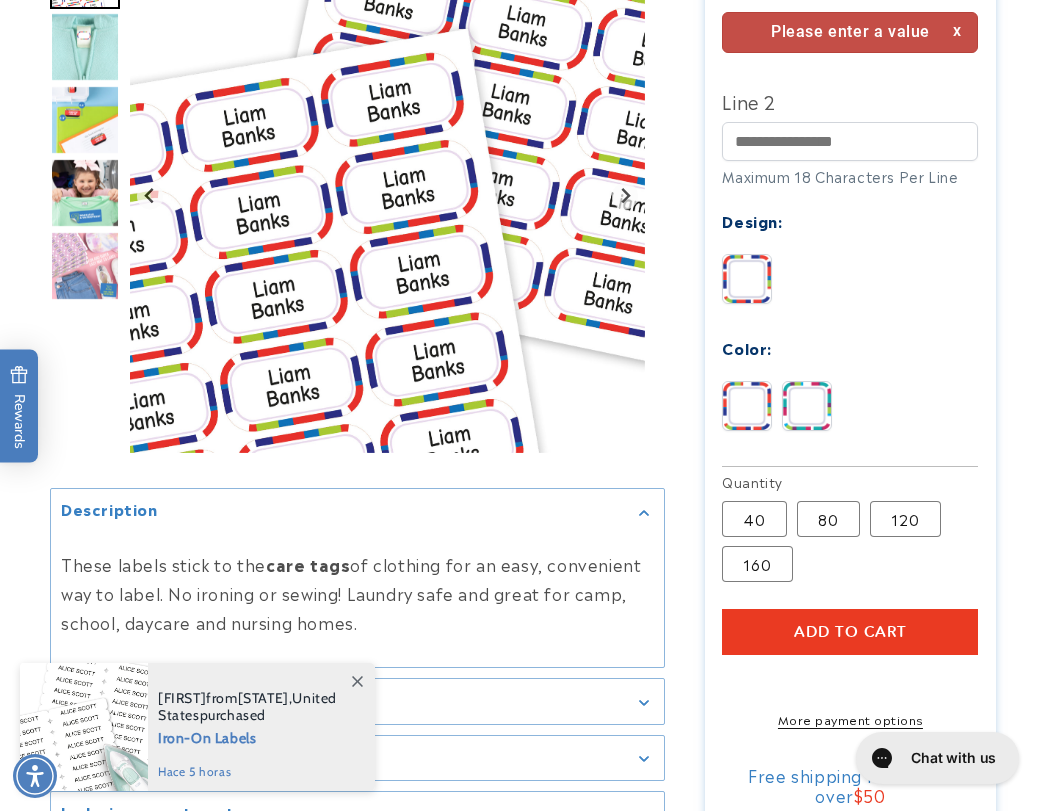 click on "Add to cart" at bounding box center (850, 632) 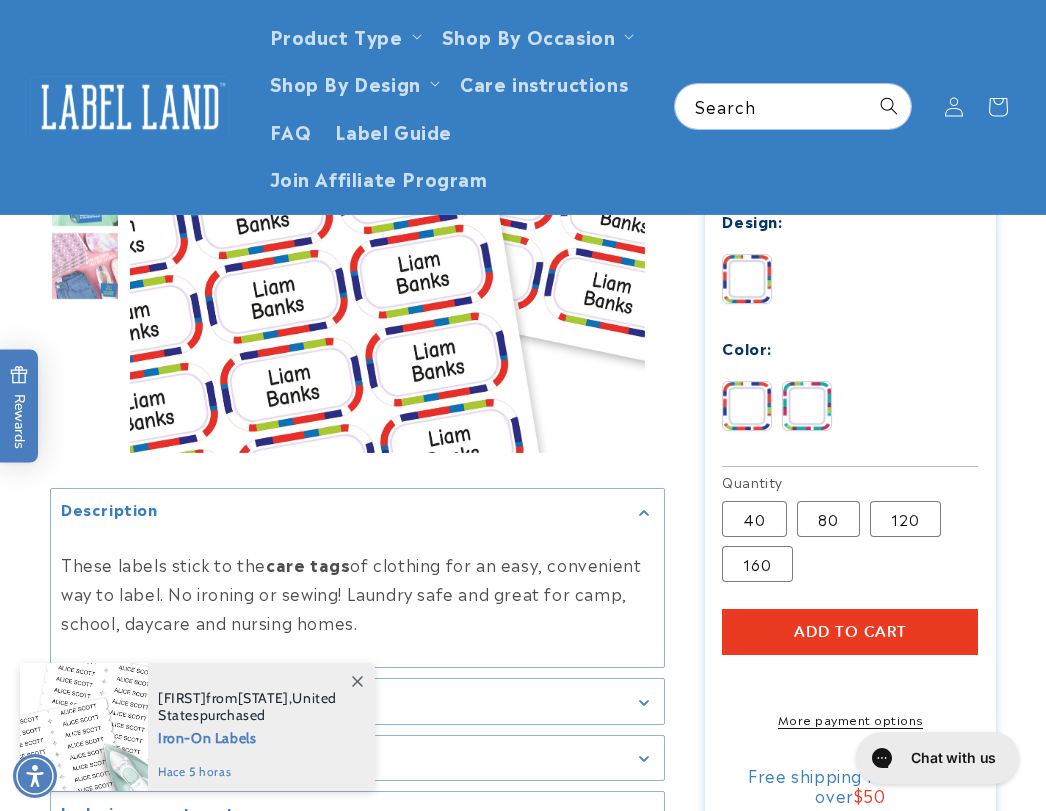 scroll, scrollTop: 878, scrollLeft: 0, axis: vertical 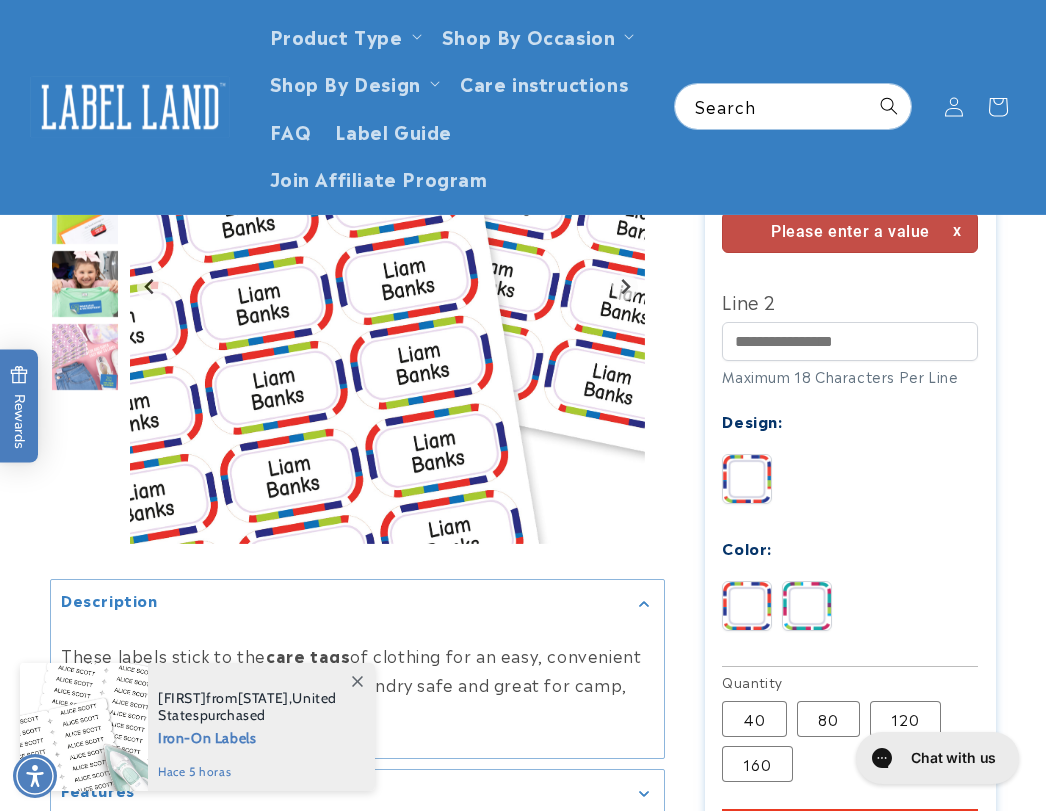 click at bounding box center (747, 606) 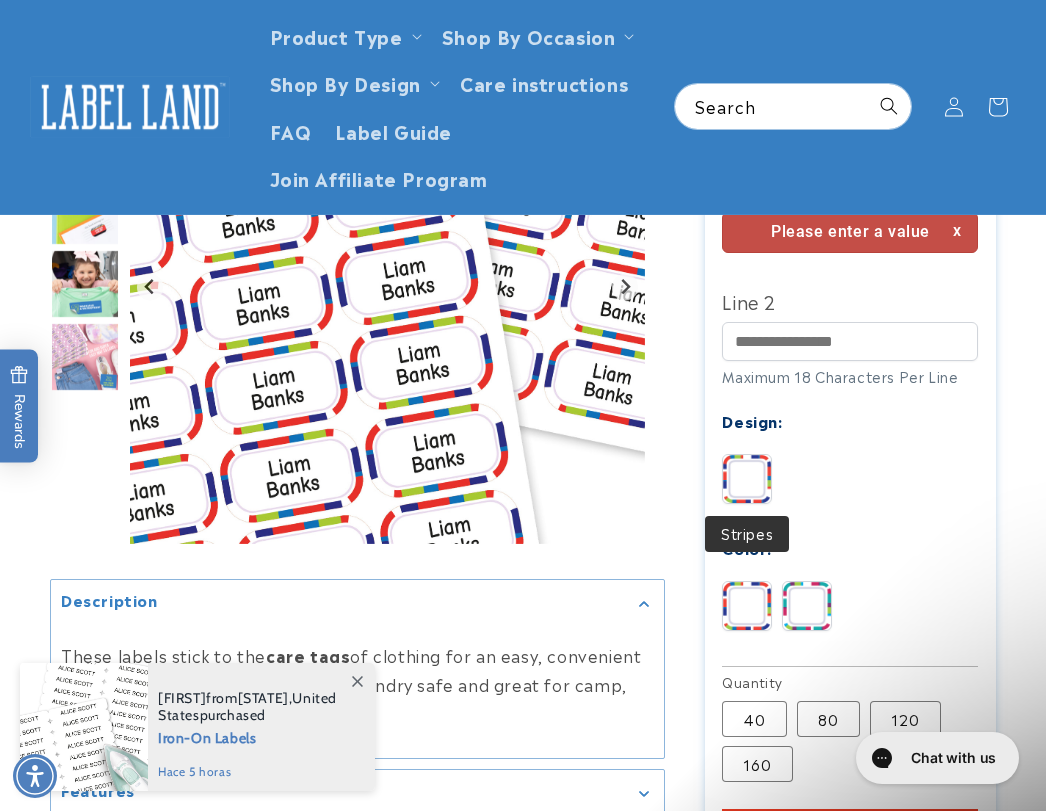 click at bounding box center [747, 479] 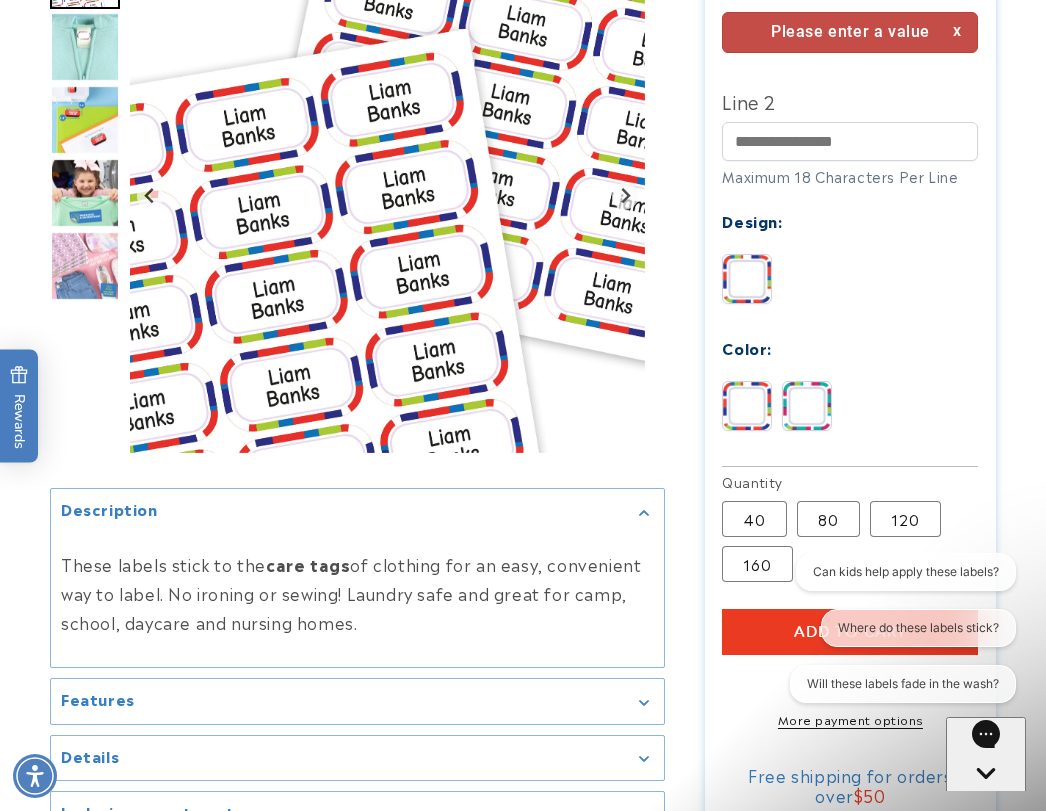 scroll, scrollTop: 1278, scrollLeft: 0, axis: vertical 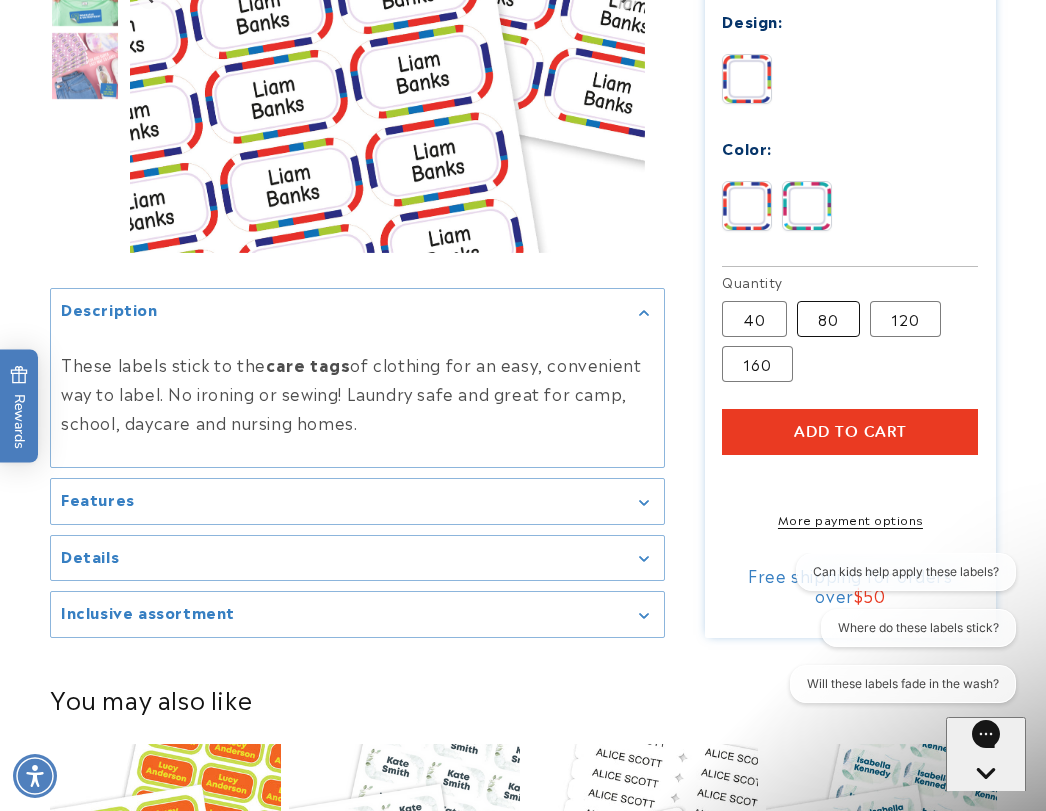 click on "80 Variant sold out or unavailable" at bounding box center (828, 319) 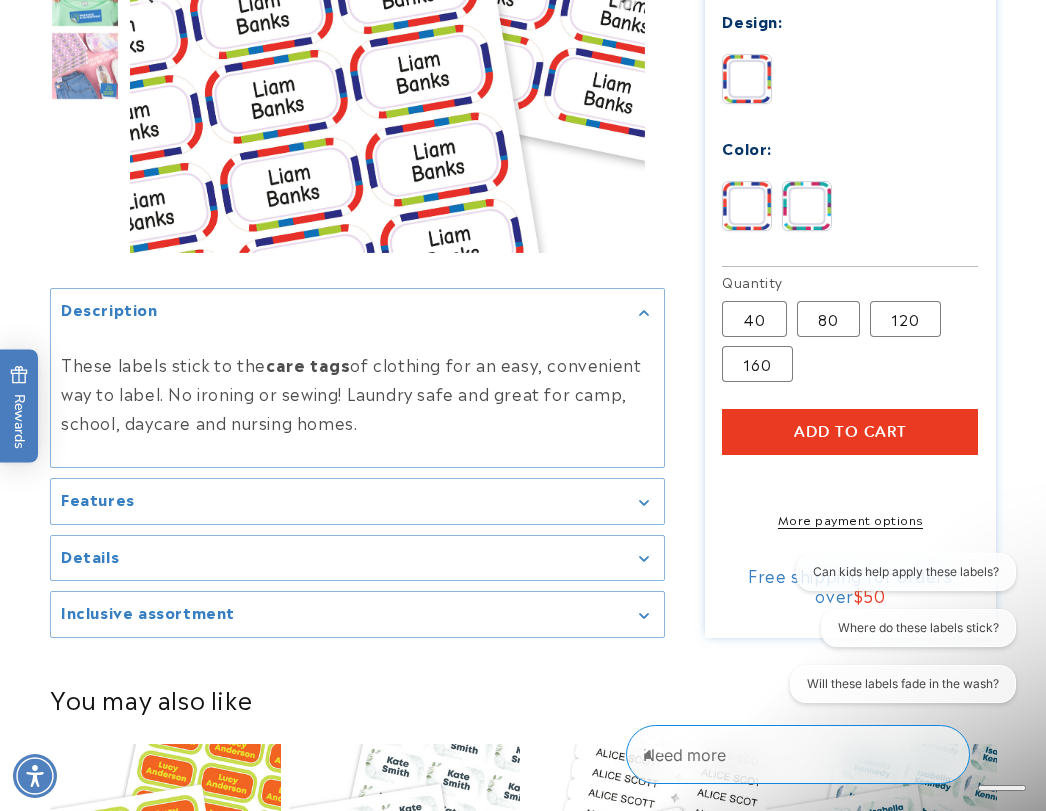 click on "Add to cart" at bounding box center (850, 432) 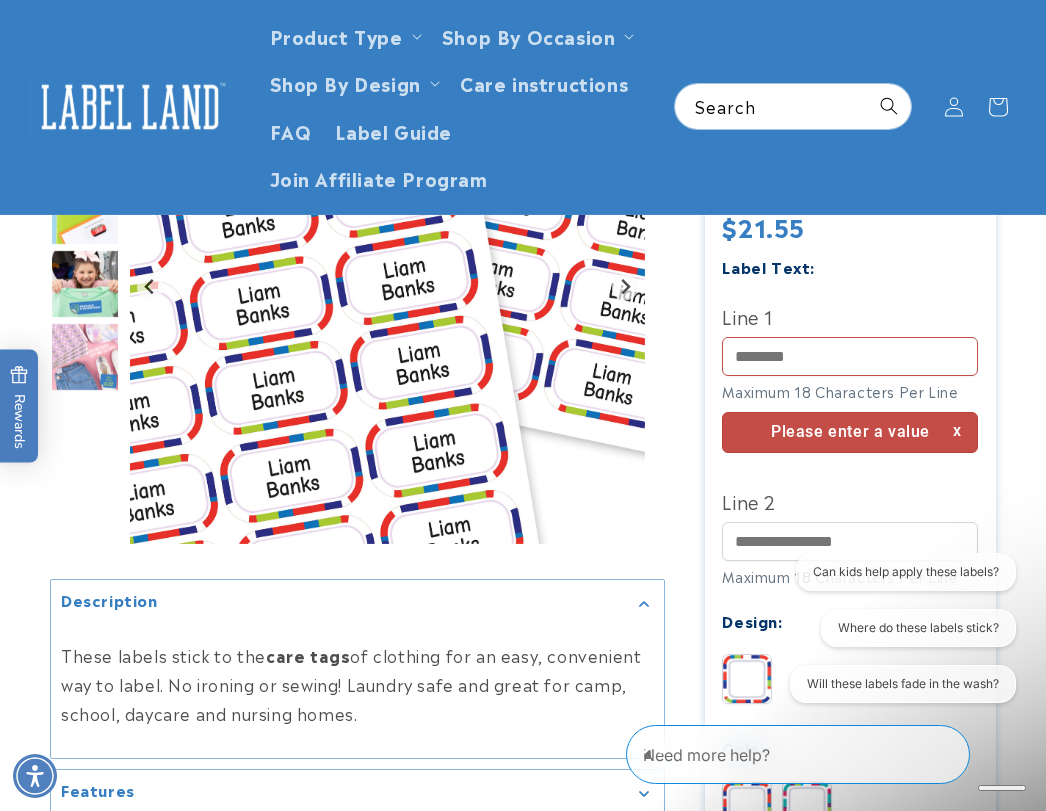 scroll, scrollTop: 578, scrollLeft: 0, axis: vertical 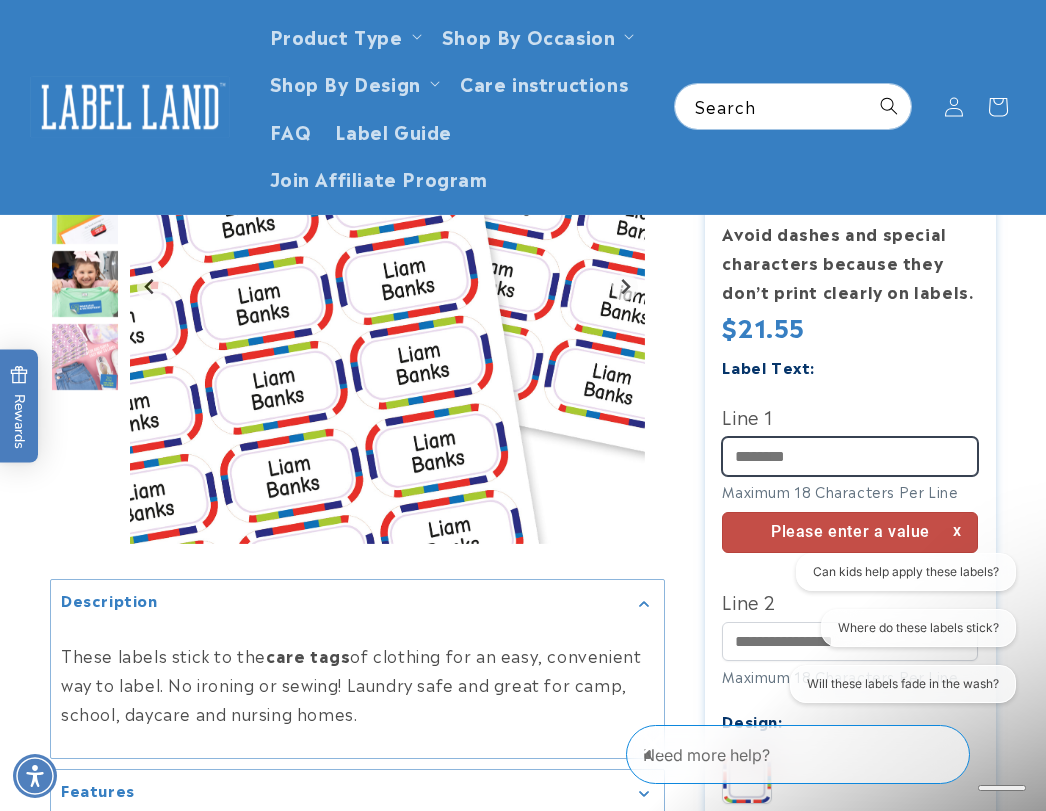 click on "Line 1" at bounding box center (850, 456) 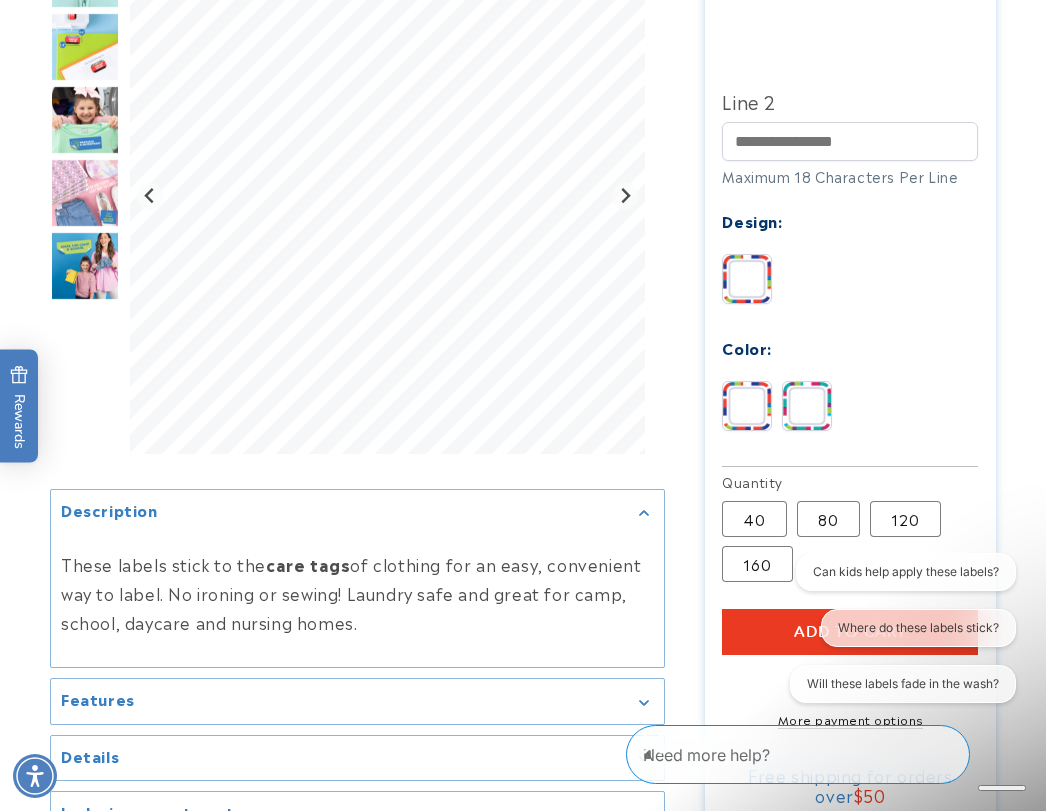 scroll, scrollTop: 1378, scrollLeft: 0, axis: vertical 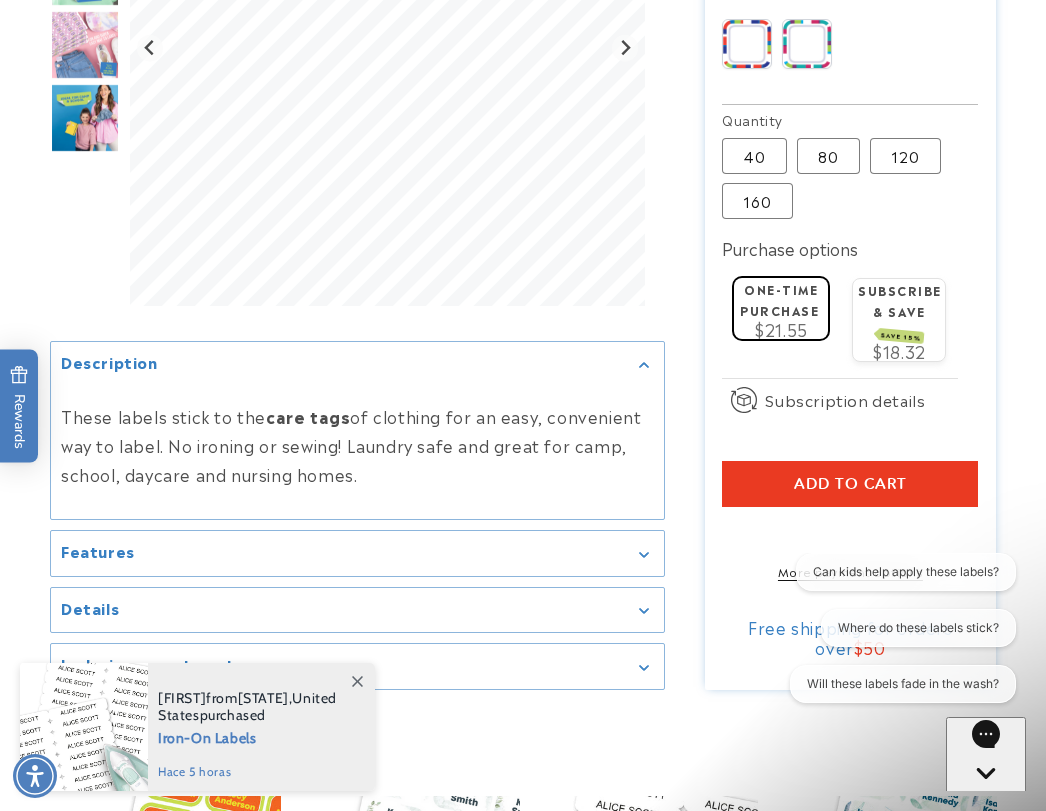 type on "***" 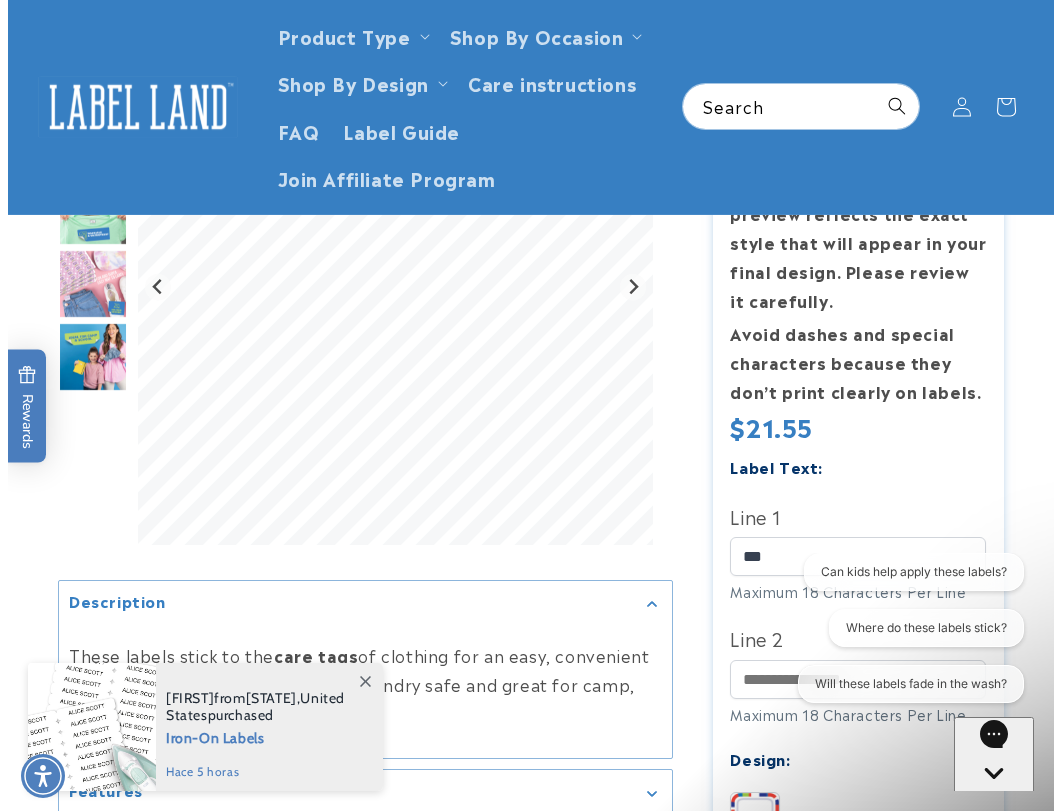 scroll, scrollTop: 78, scrollLeft: 0, axis: vertical 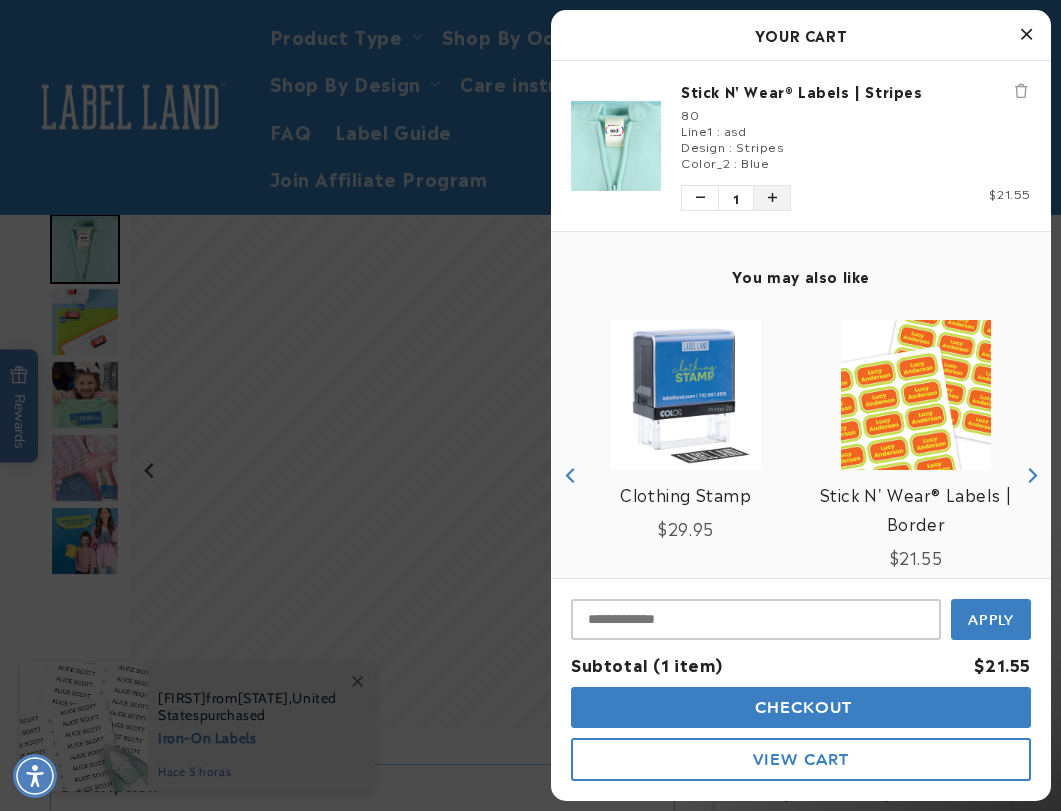 click at bounding box center (772, 198) 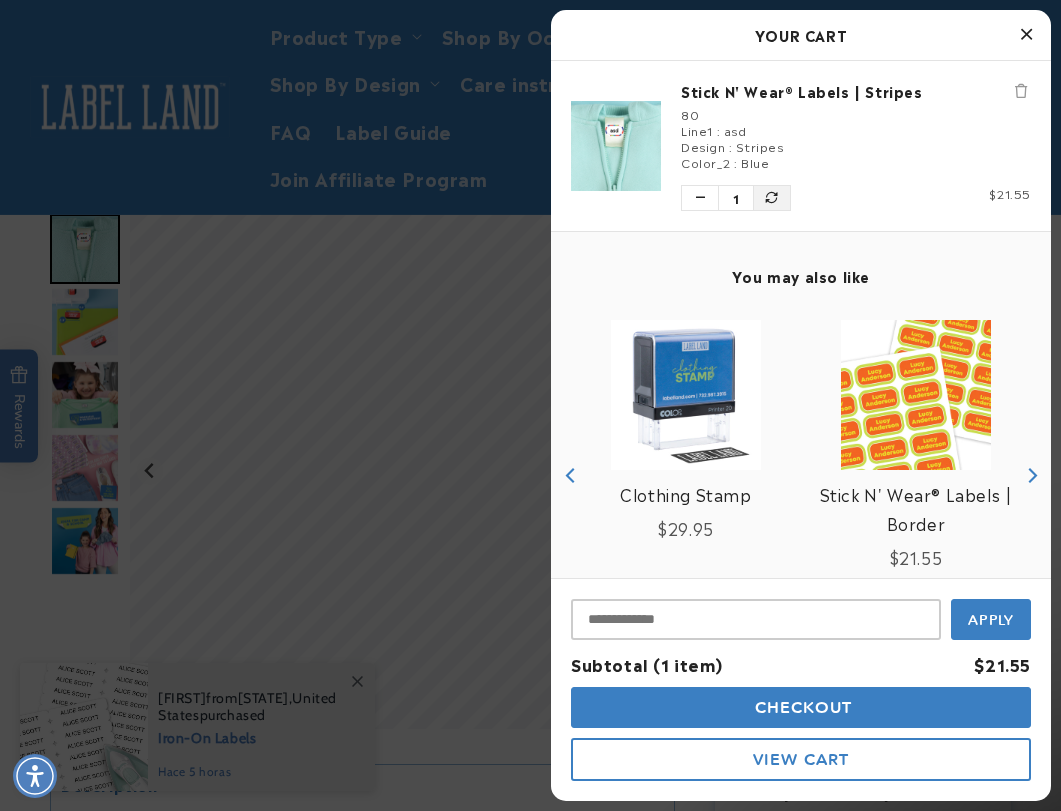click at bounding box center [772, 198] 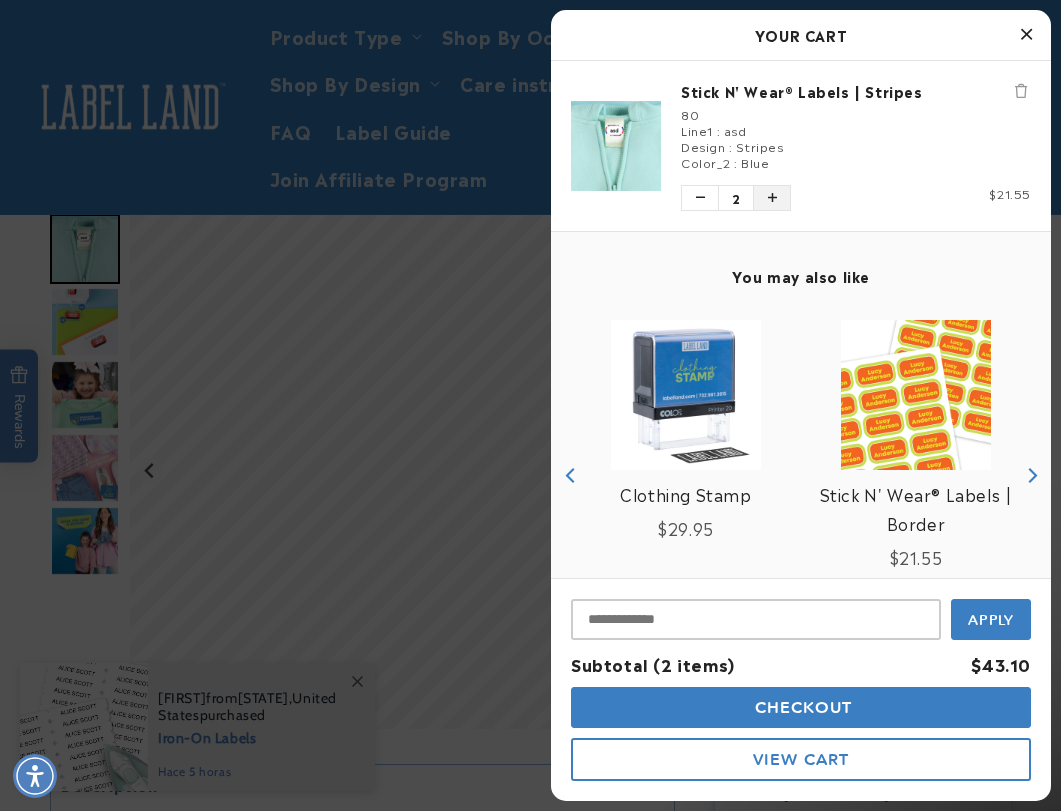 click at bounding box center (772, 198) 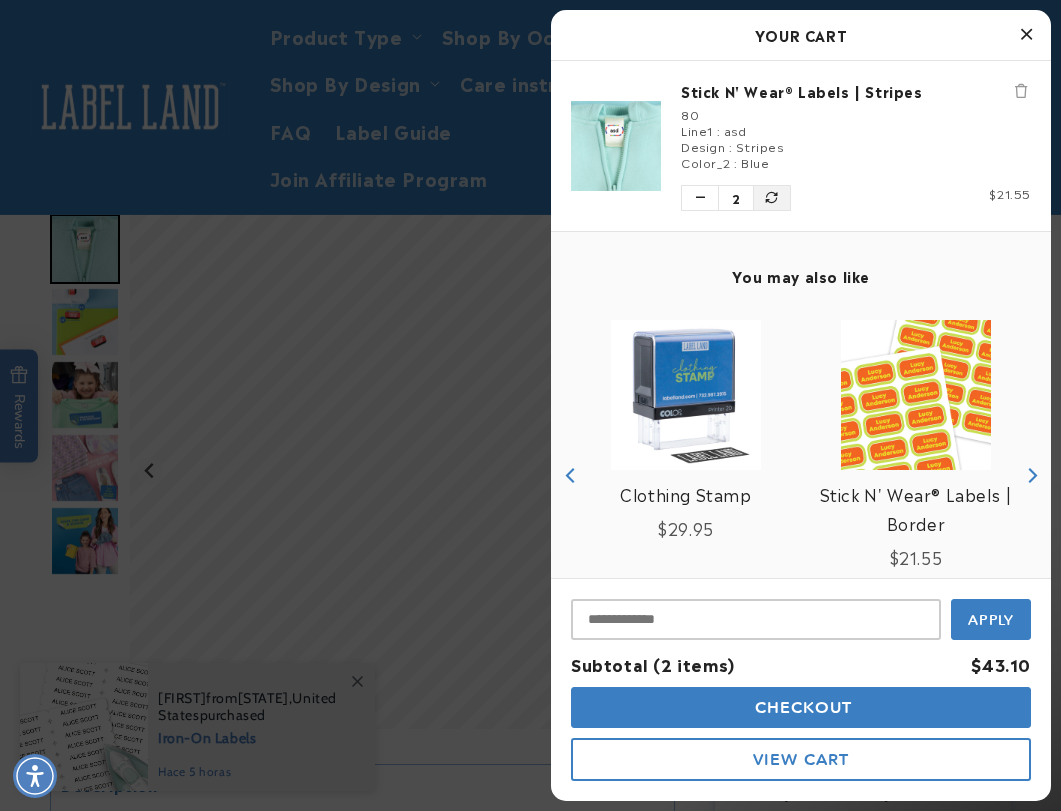 click at bounding box center [772, 198] 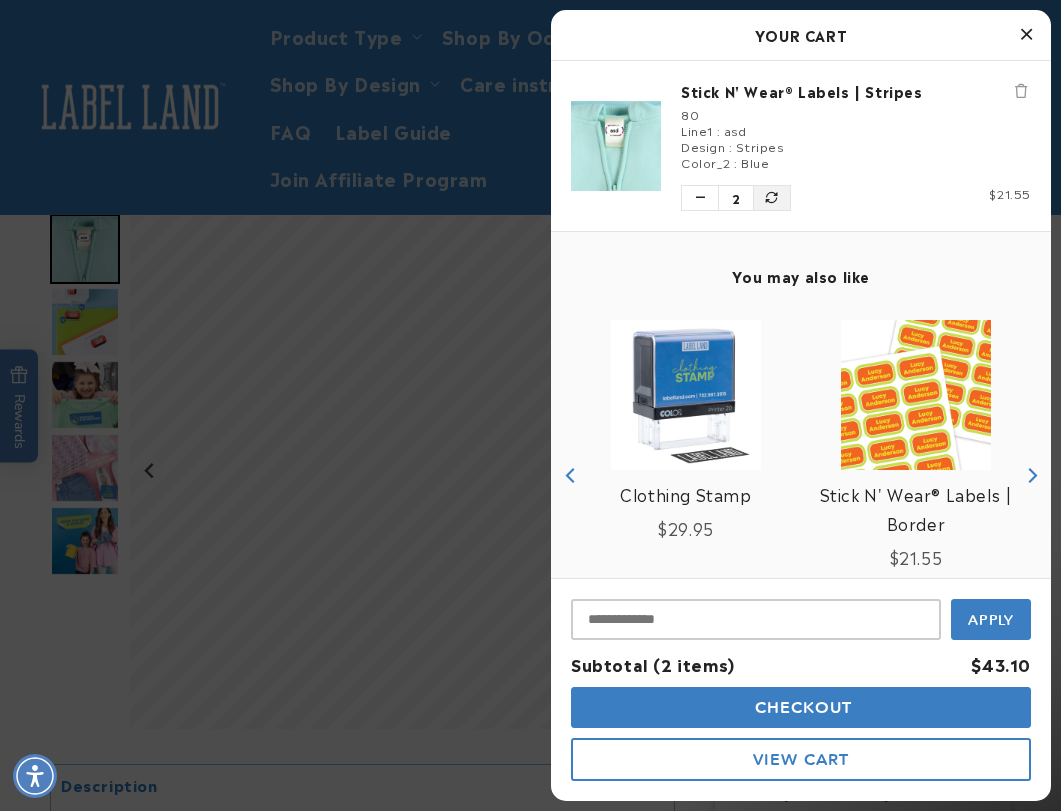 click at bounding box center [772, 198] 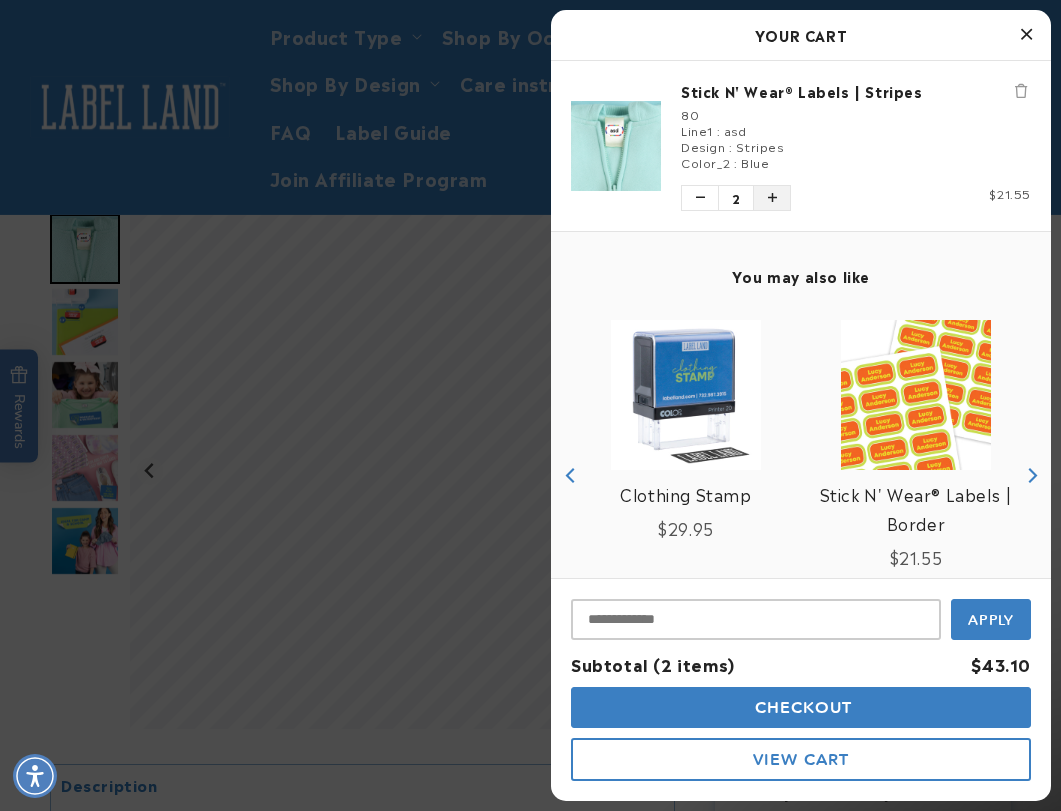 click at bounding box center (772, 198) 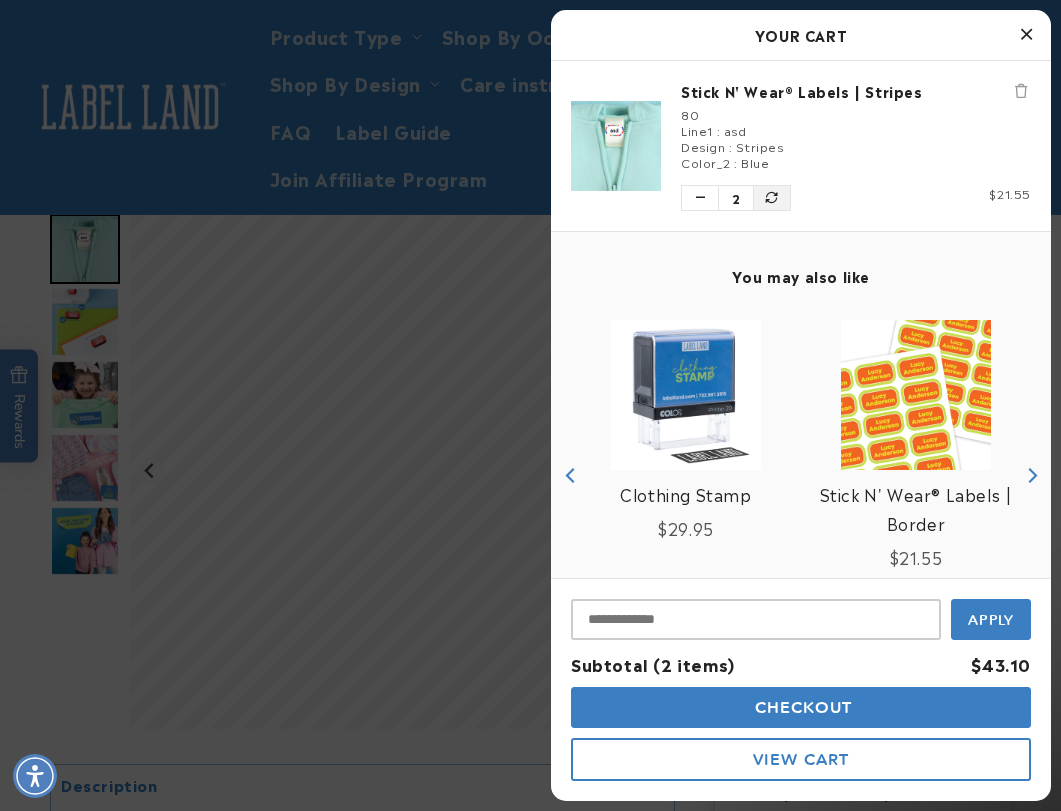 click at bounding box center (772, 198) 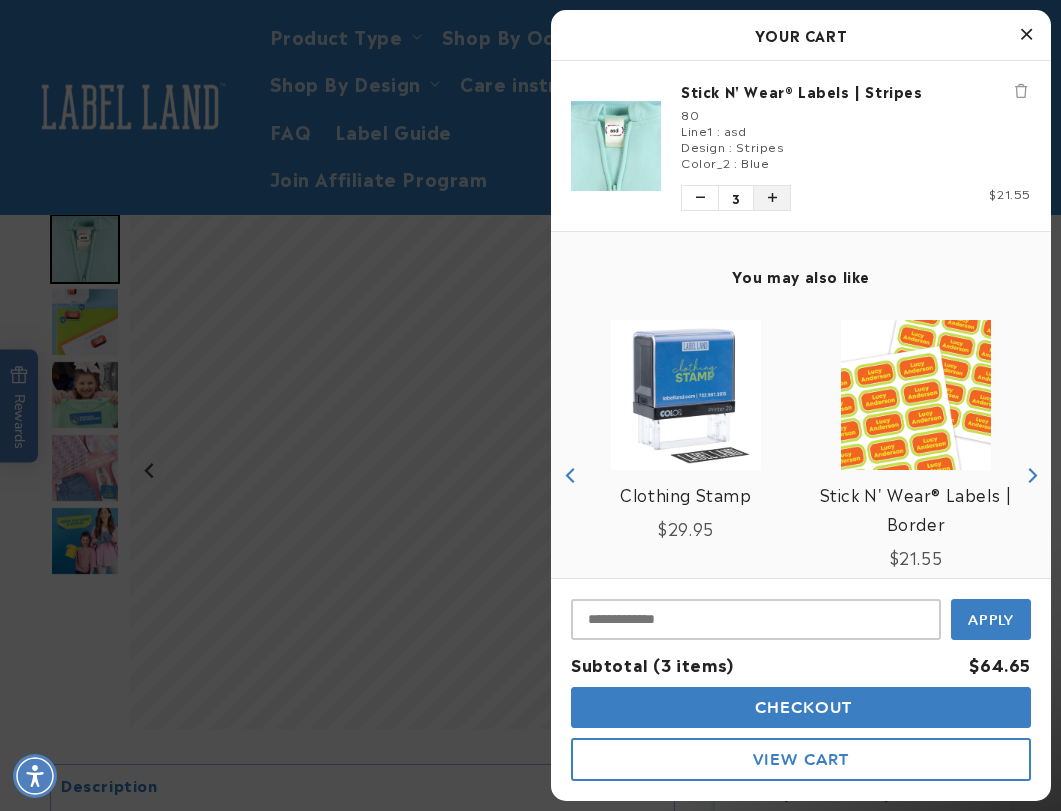 click at bounding box center (772, 198) 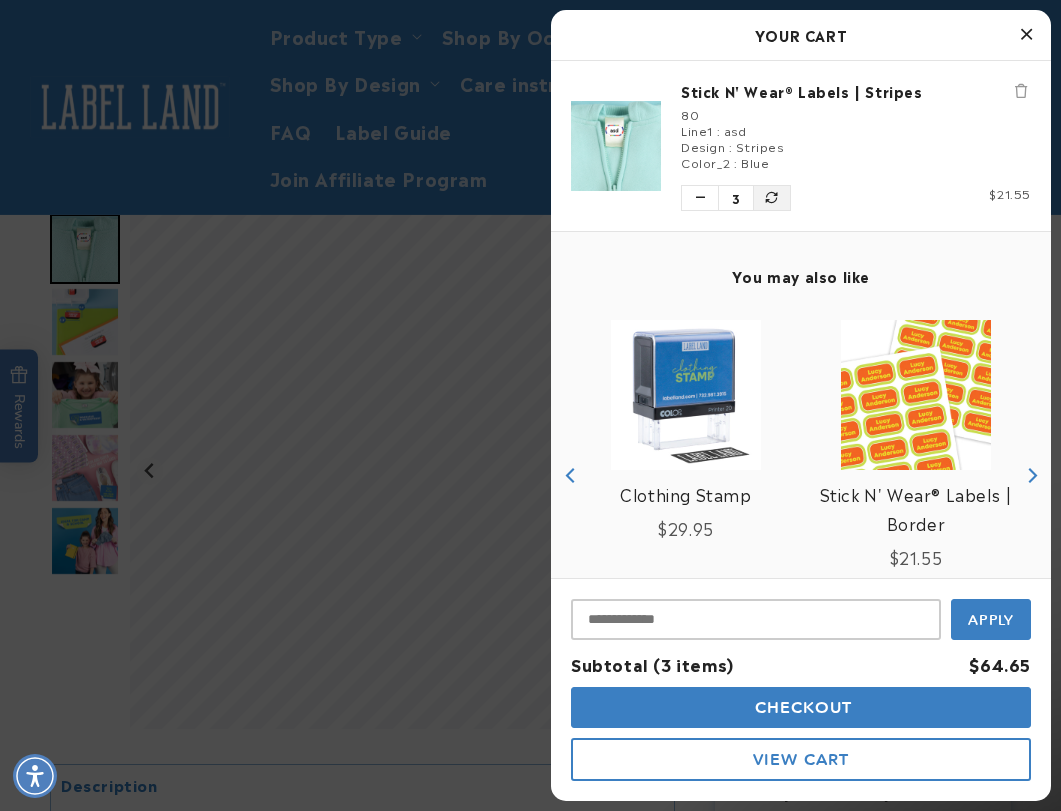 click at bounding box center (772, 198) 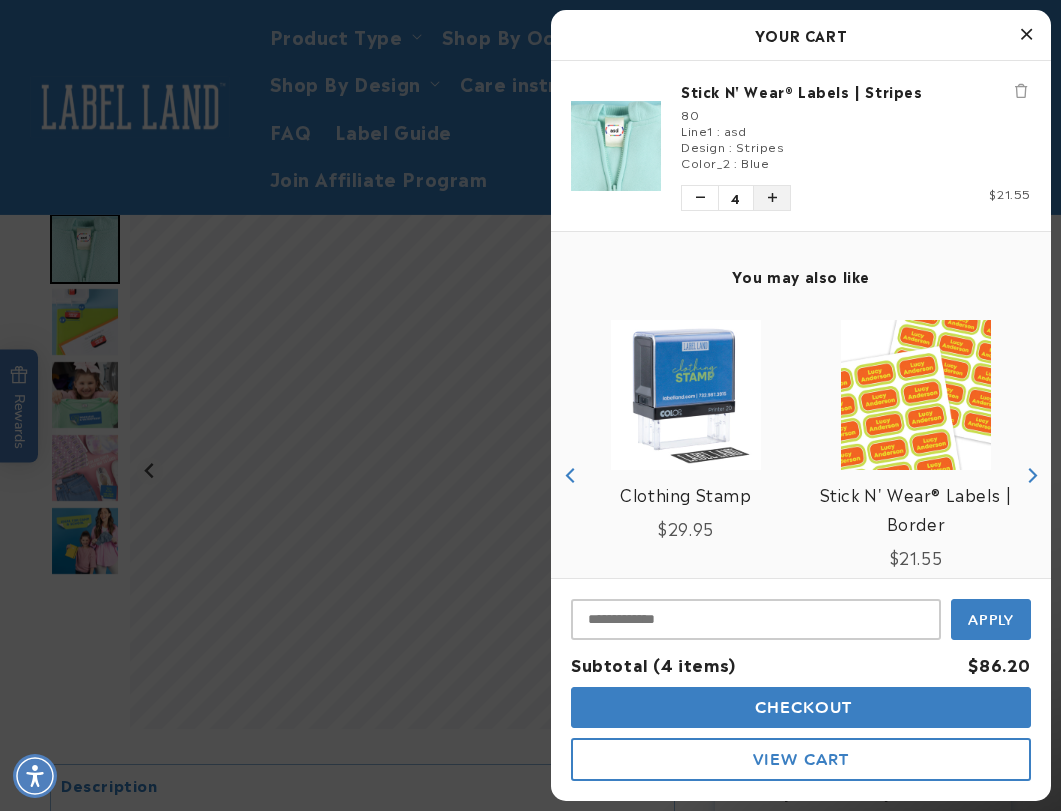 click at bounding box center [772, 198] 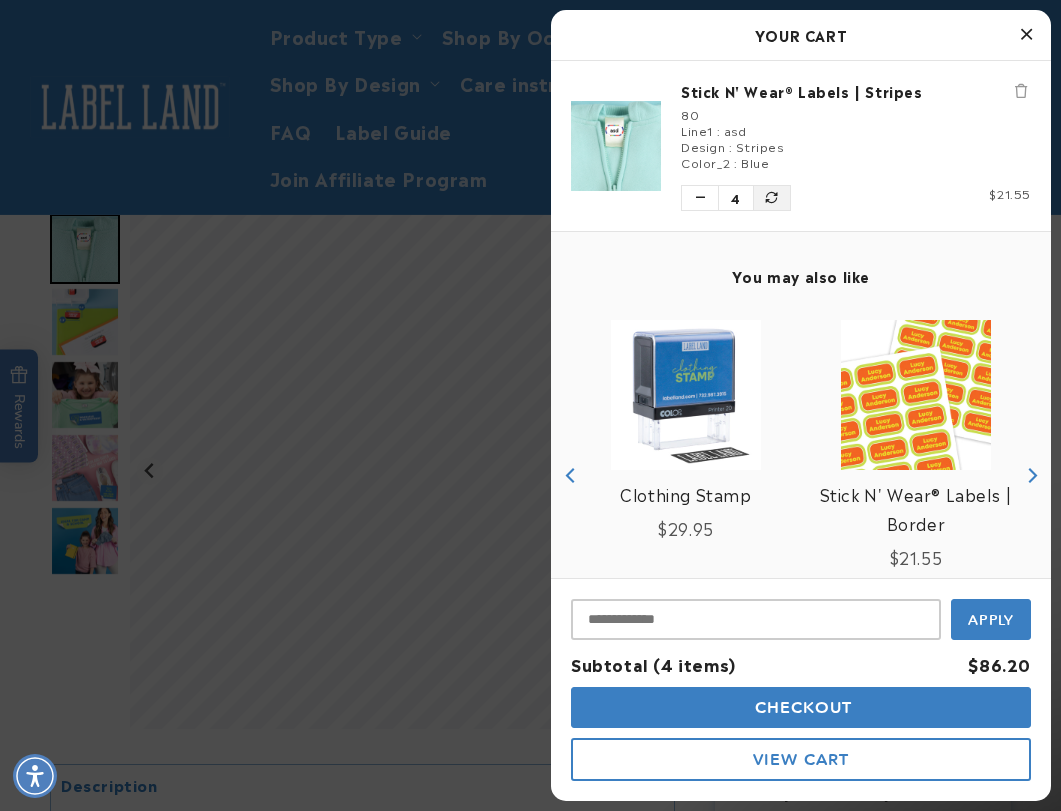 click at bounding box center [772, 198] 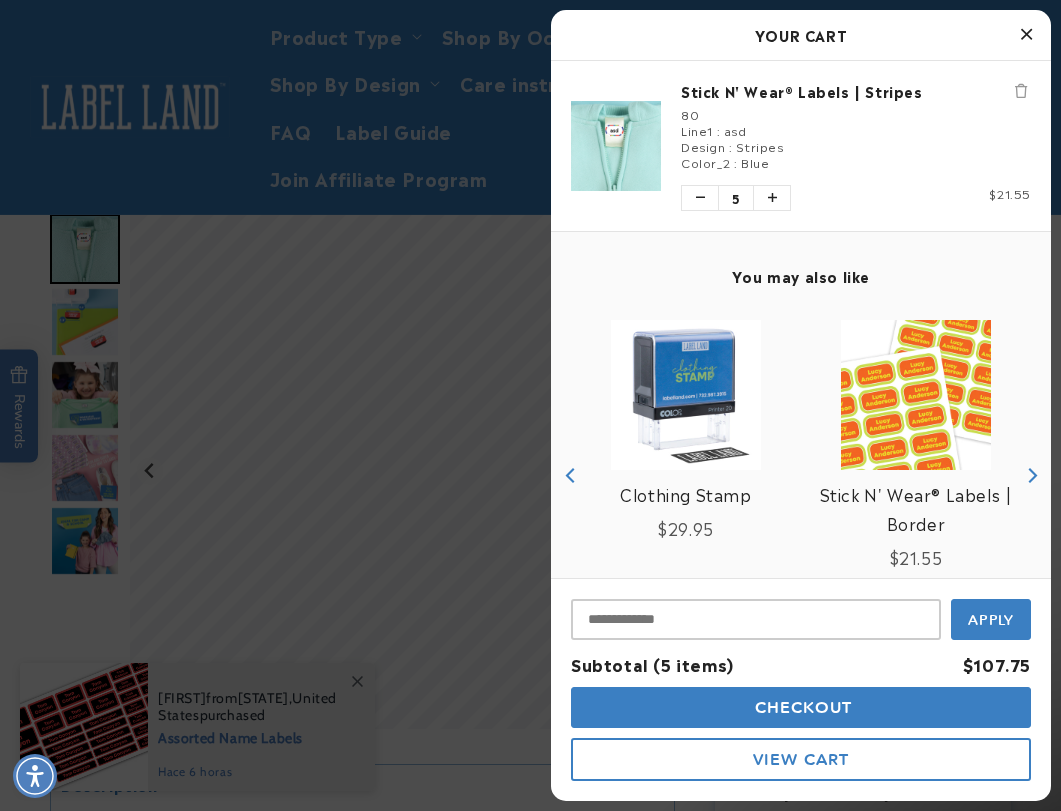 click on "Checkout" at bounding box center (801, 707) 